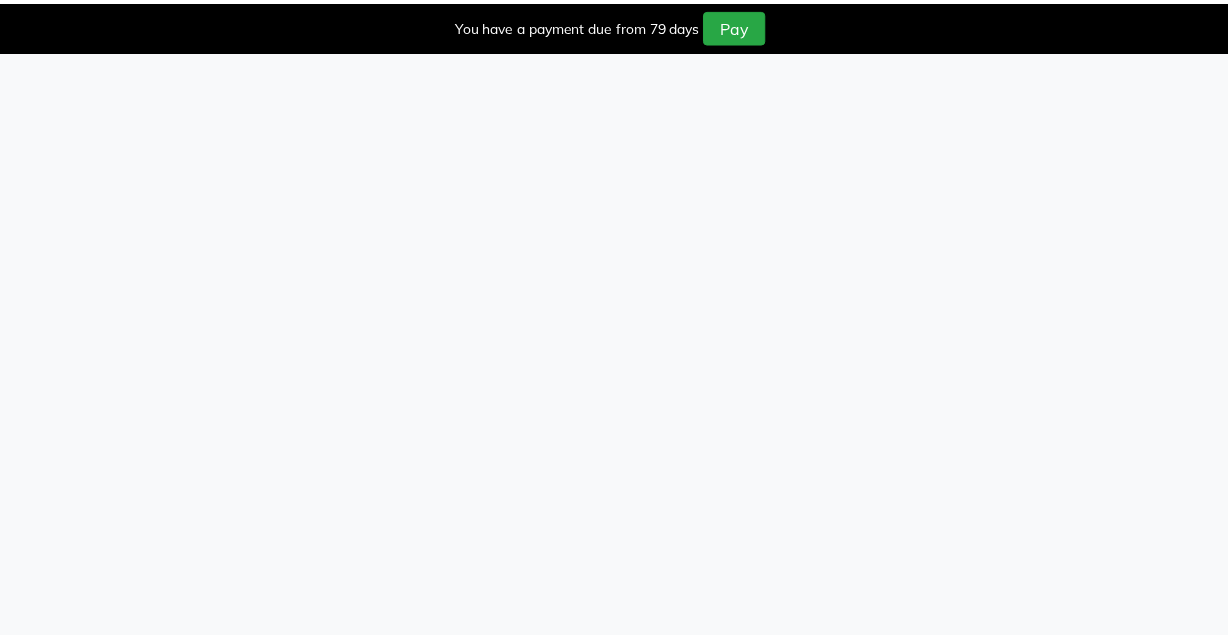 scroll, scrollTop: 0, scrollLeft: 0, axis: both 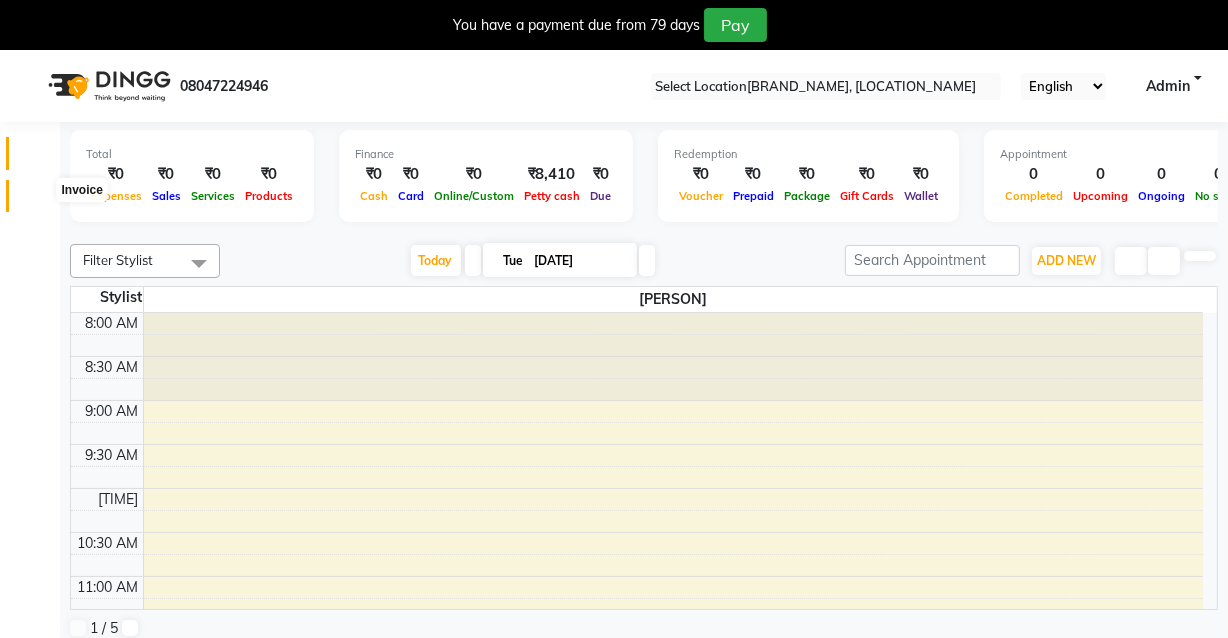 click at bounding box center (37, 201) 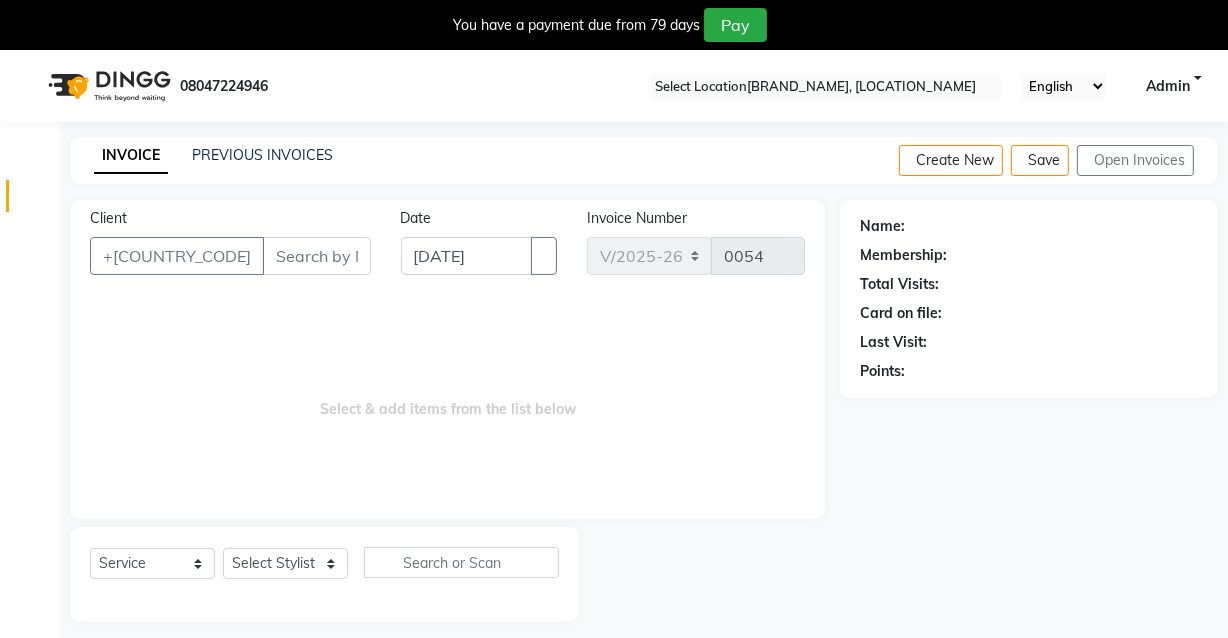 click on "Client" at bounding box center (317, 256) 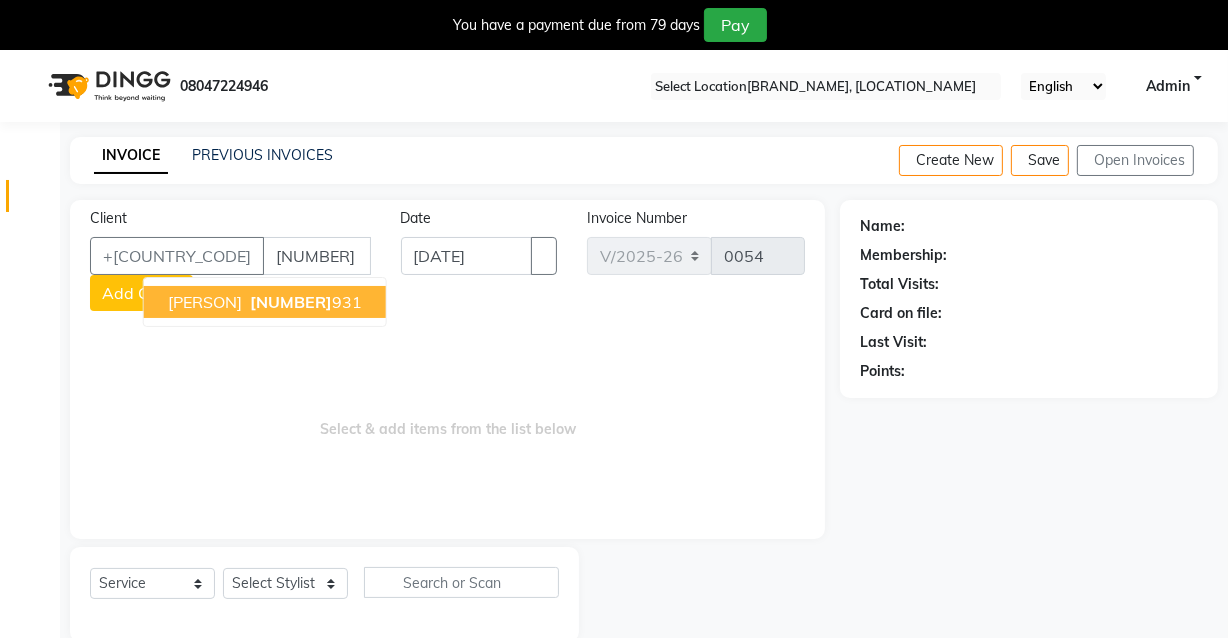 click on "[NUMBER]" at bounding box center (291, 302) 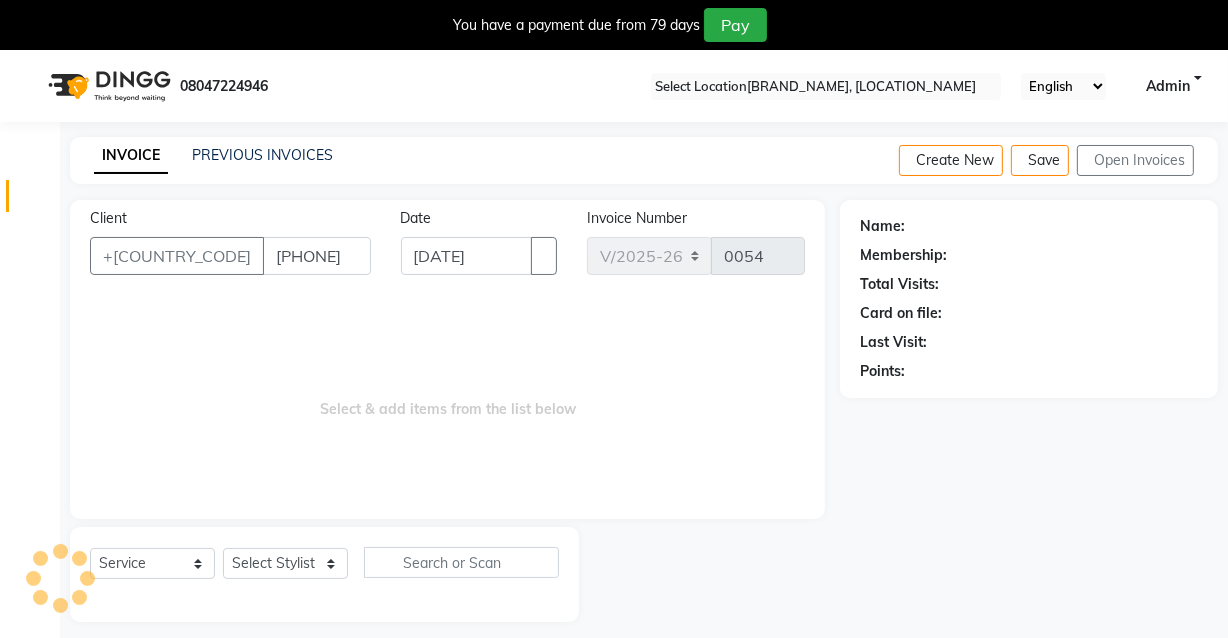 type on "[PHONE]" 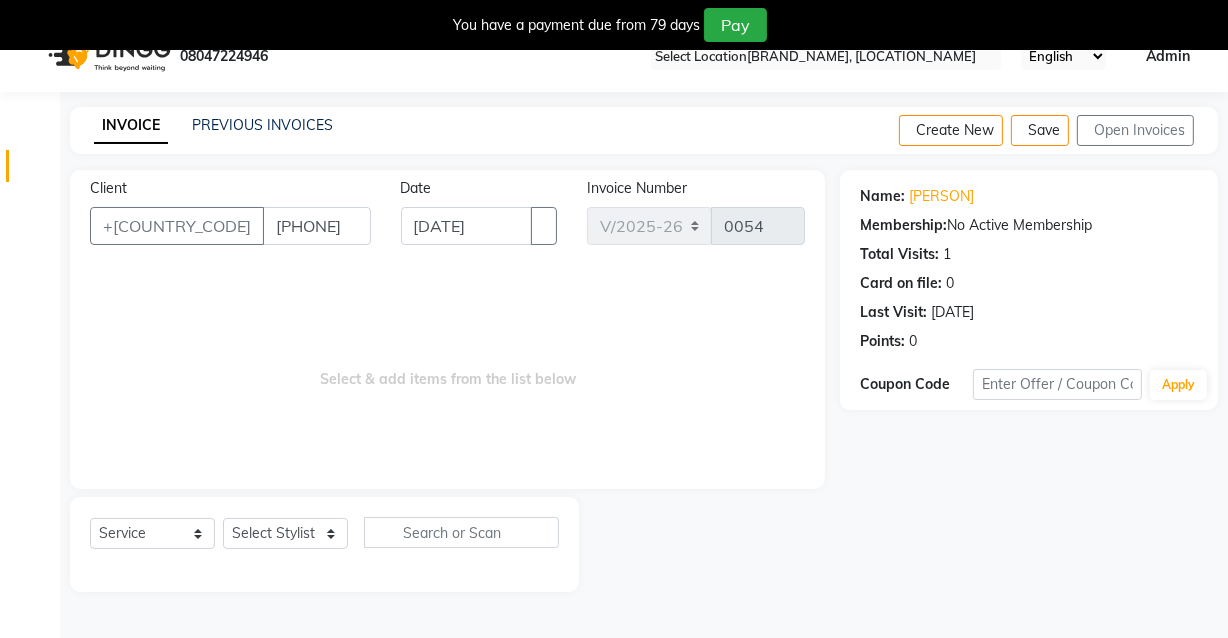 scroll, scrollTop: 50, scrollLeft: 0, axis: vertical 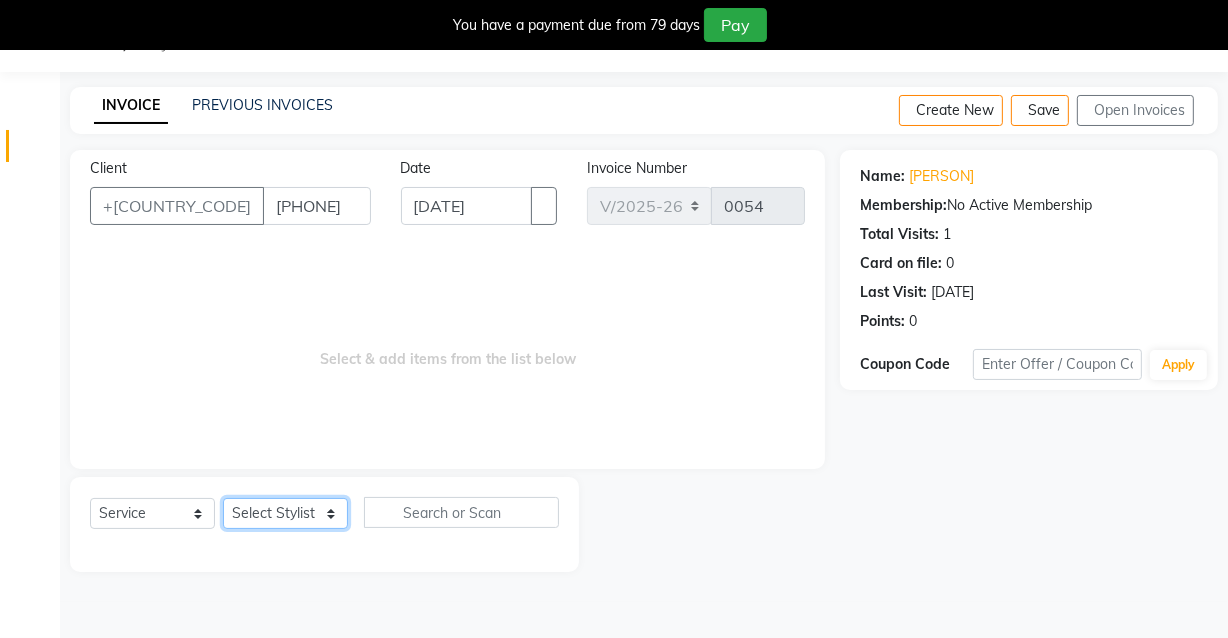 click on "Select Stylist [NAME] [NAME] [NAME] [NAME] [NAME]" at bounding box center [285, 513] 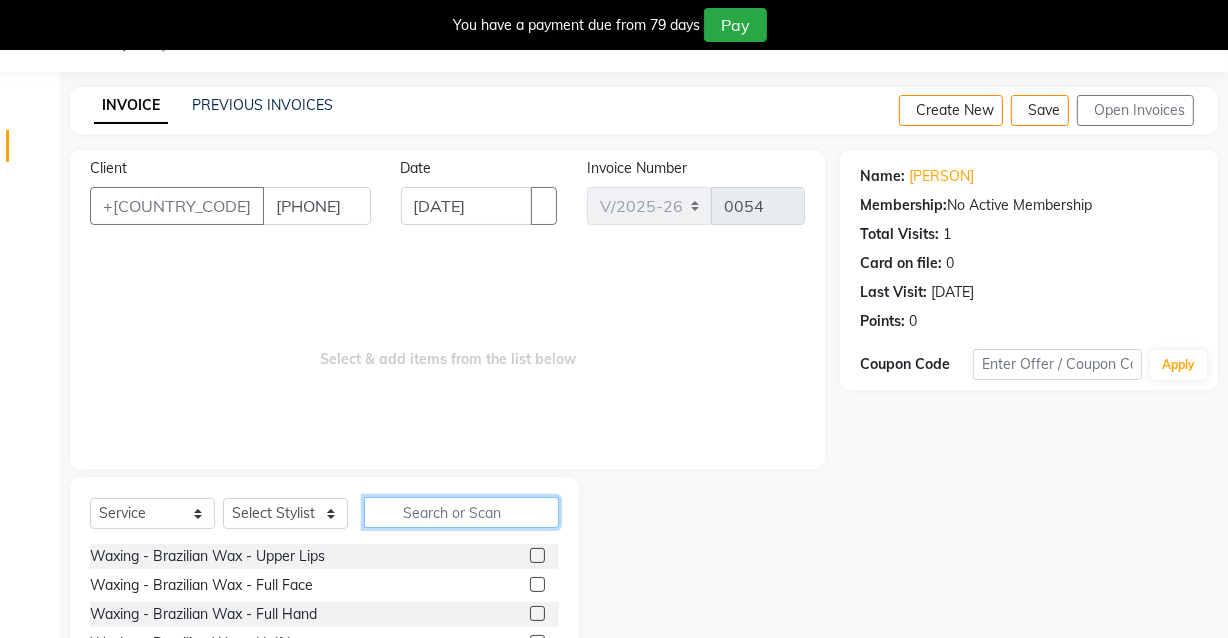 click at bounding box center [461, 512] 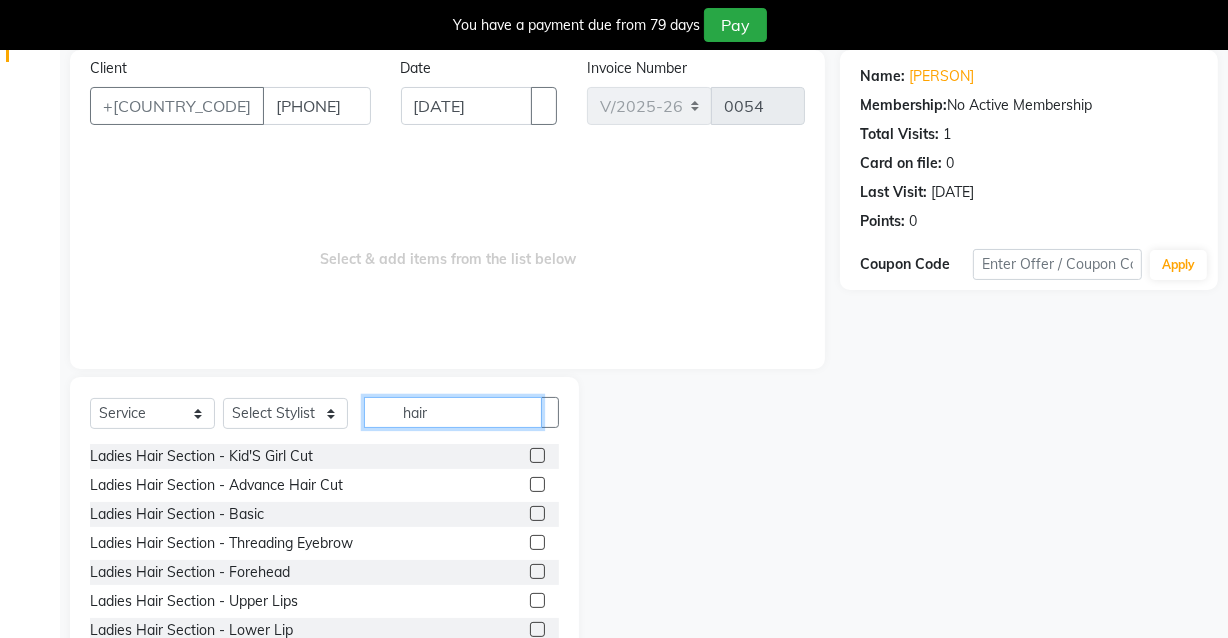 scroll, scrollTop: 213, scrollLeft: 0, axis: vertical 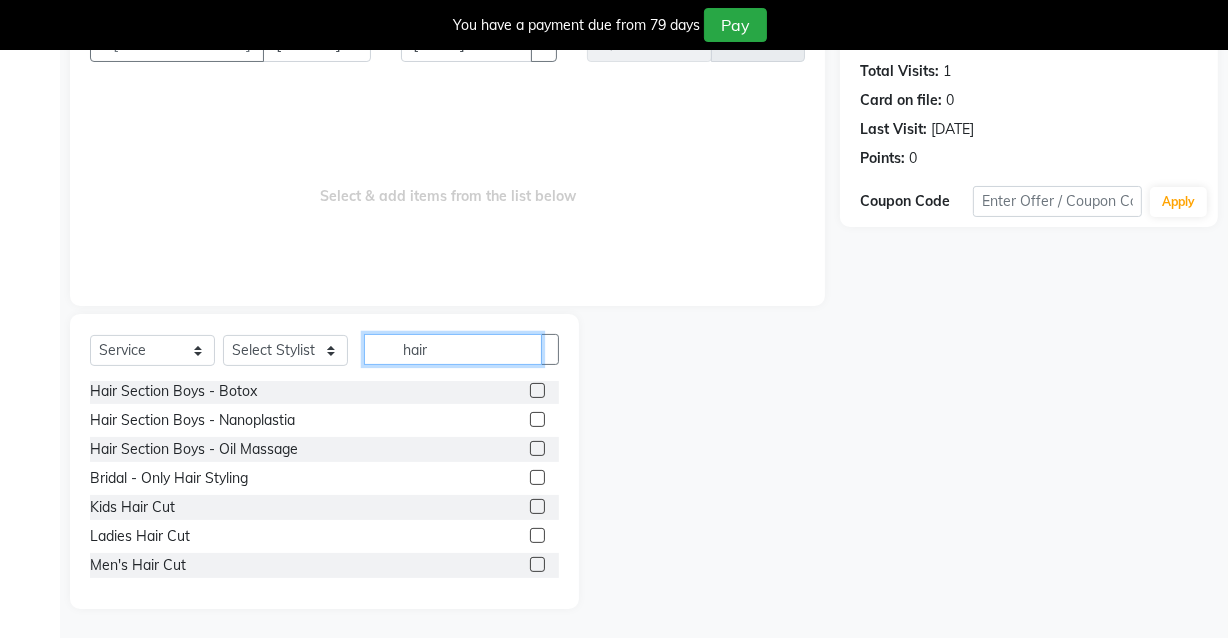 click on "hair" at bounding box center [453, 349] 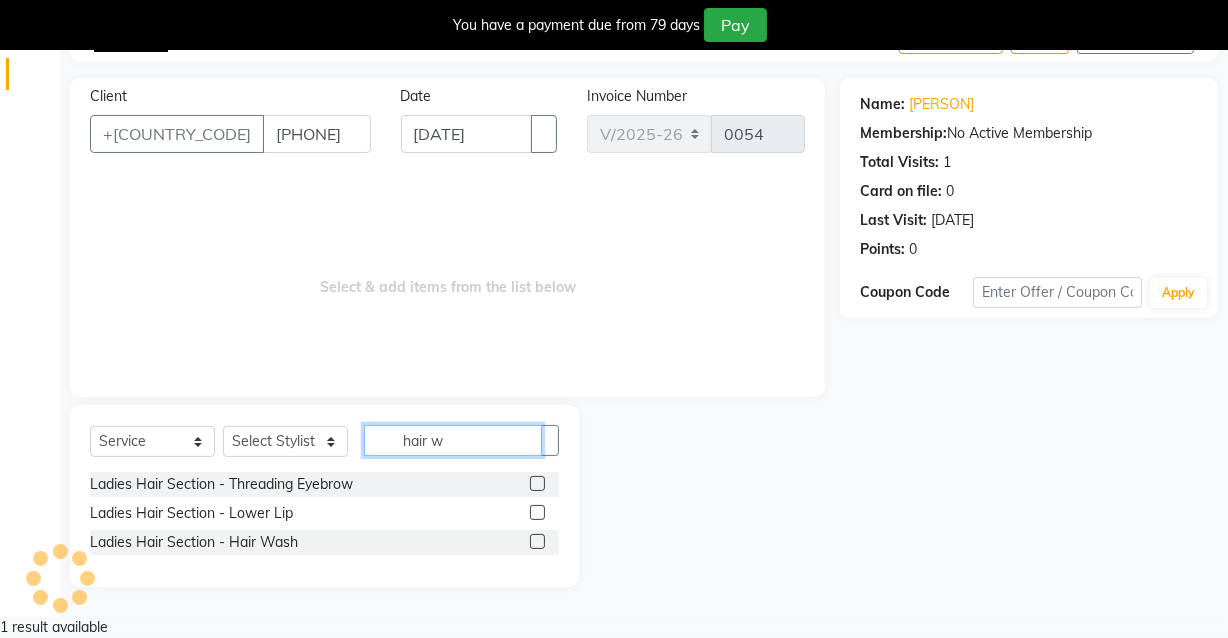 scroll, scrollTop: 100, scrollLeft: 0, axis: vertical 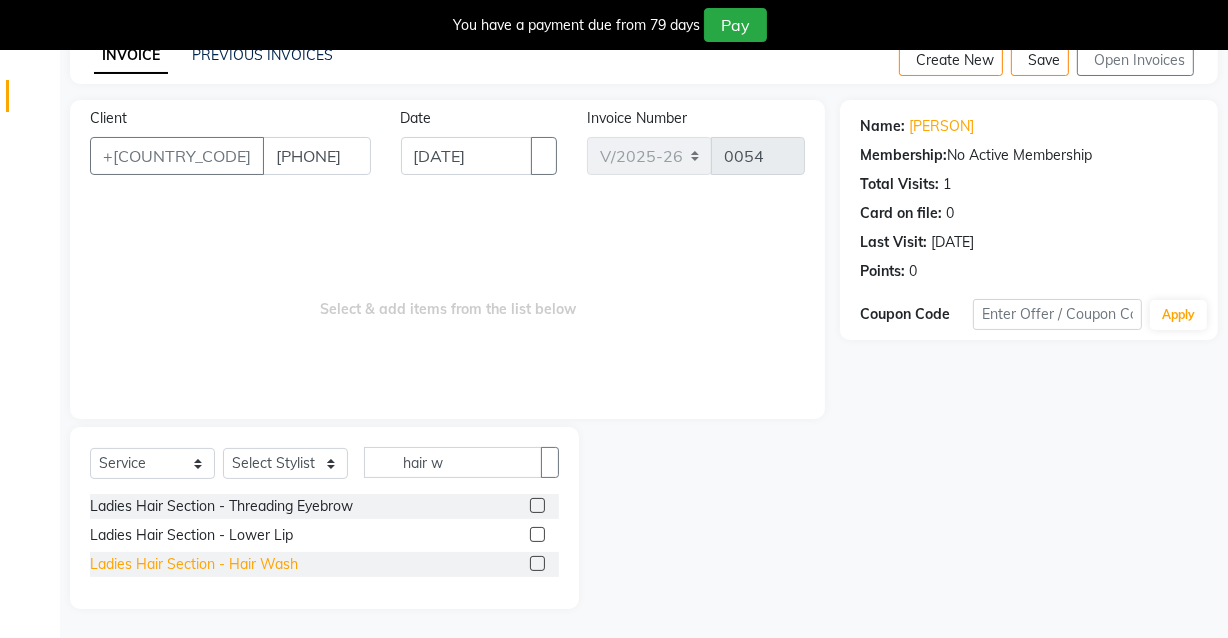 click on "Ladies Hair Section - Hair Wash" at bounding box center (221, 506) 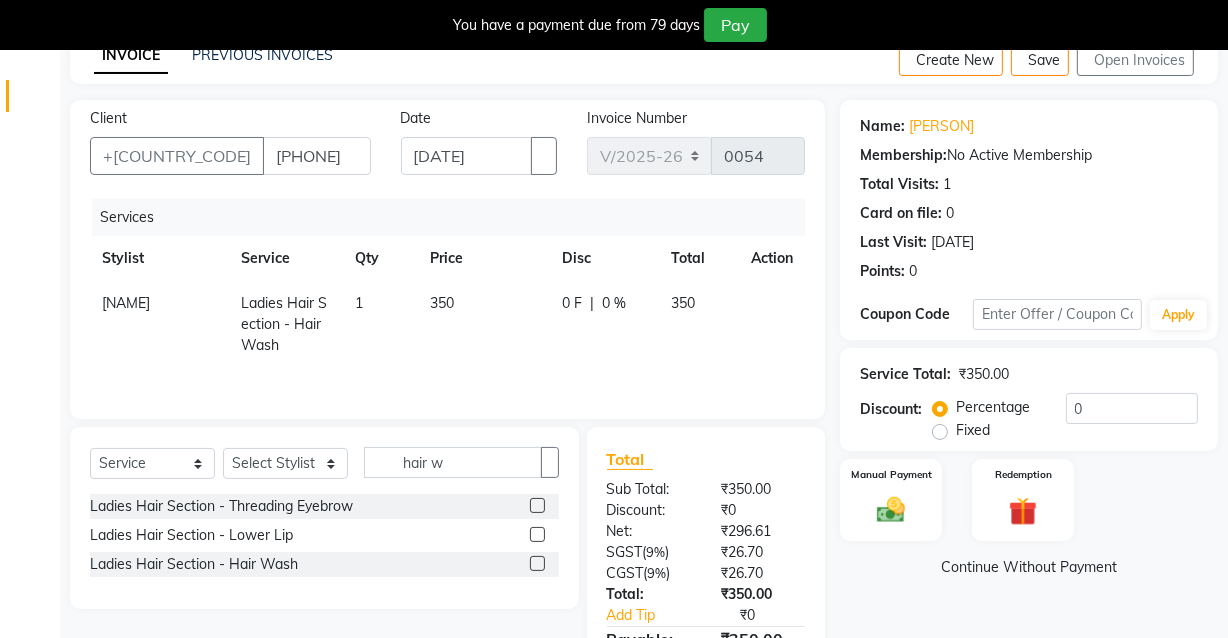 click on "350" at bounding box center [484, 324] 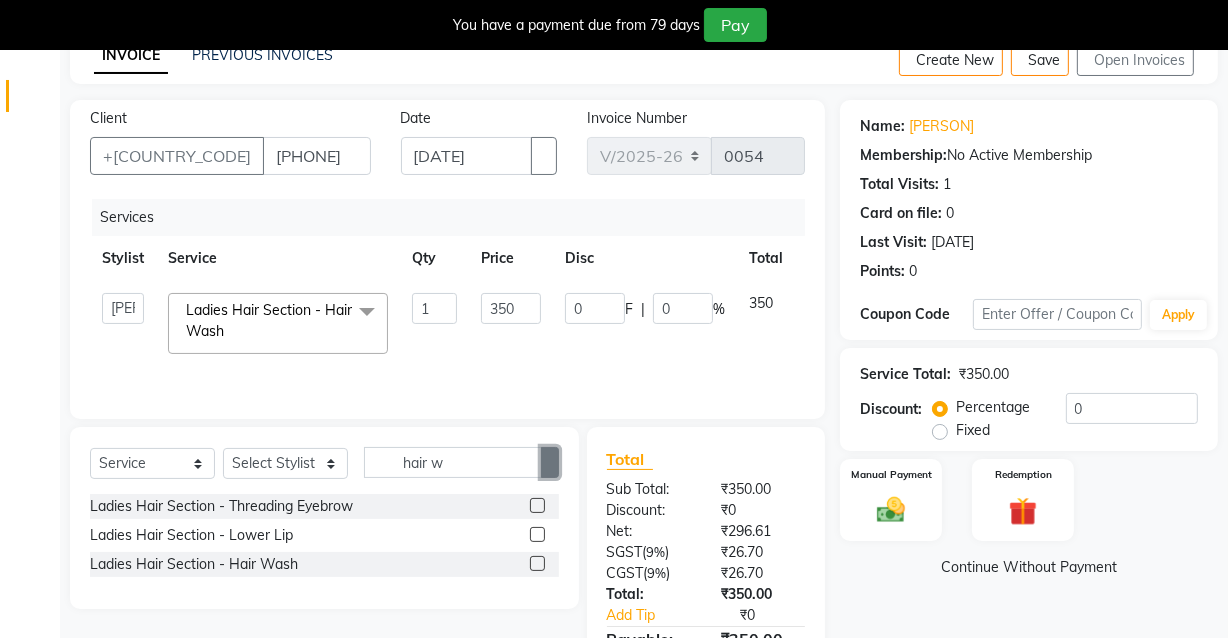 click at bounding box center [550, 462] 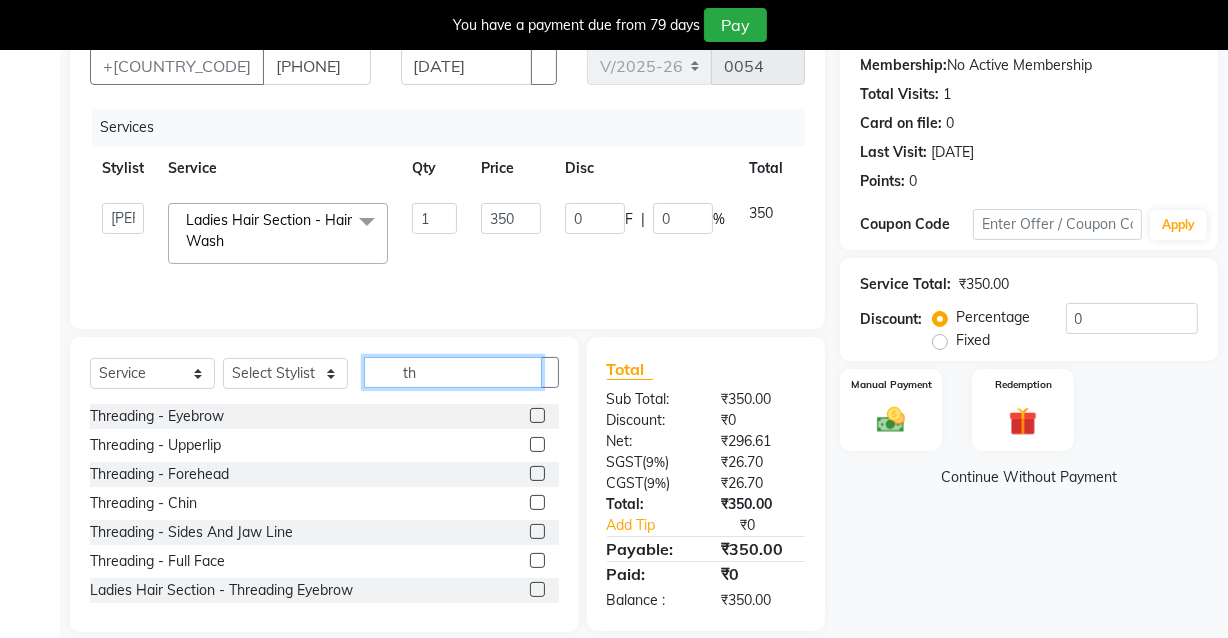 scroll, scrollTop: 213, scrollLeft: 0, axis: vertical 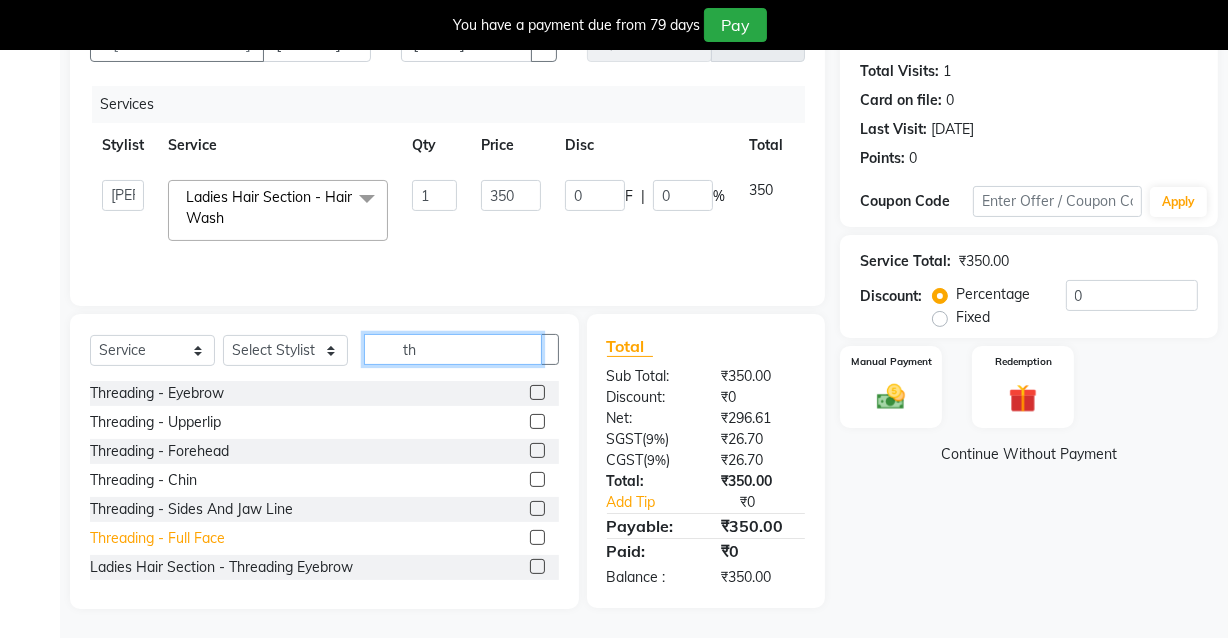 type on "th" 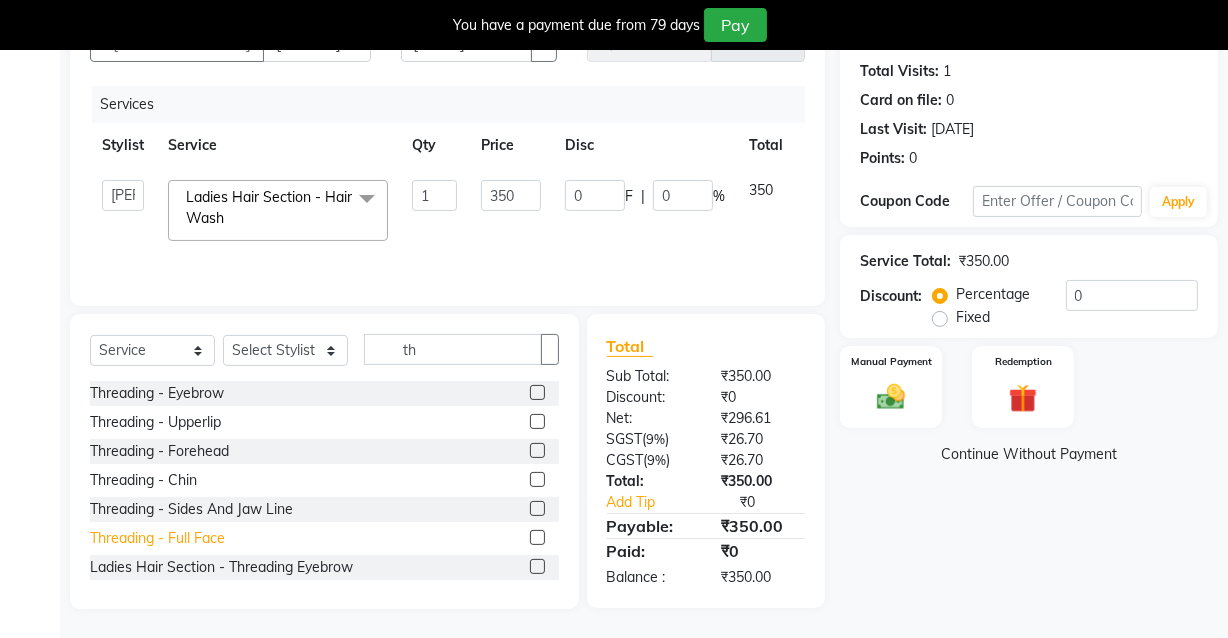 click on "Threading - Full Face" at bounding box center [157, 393] 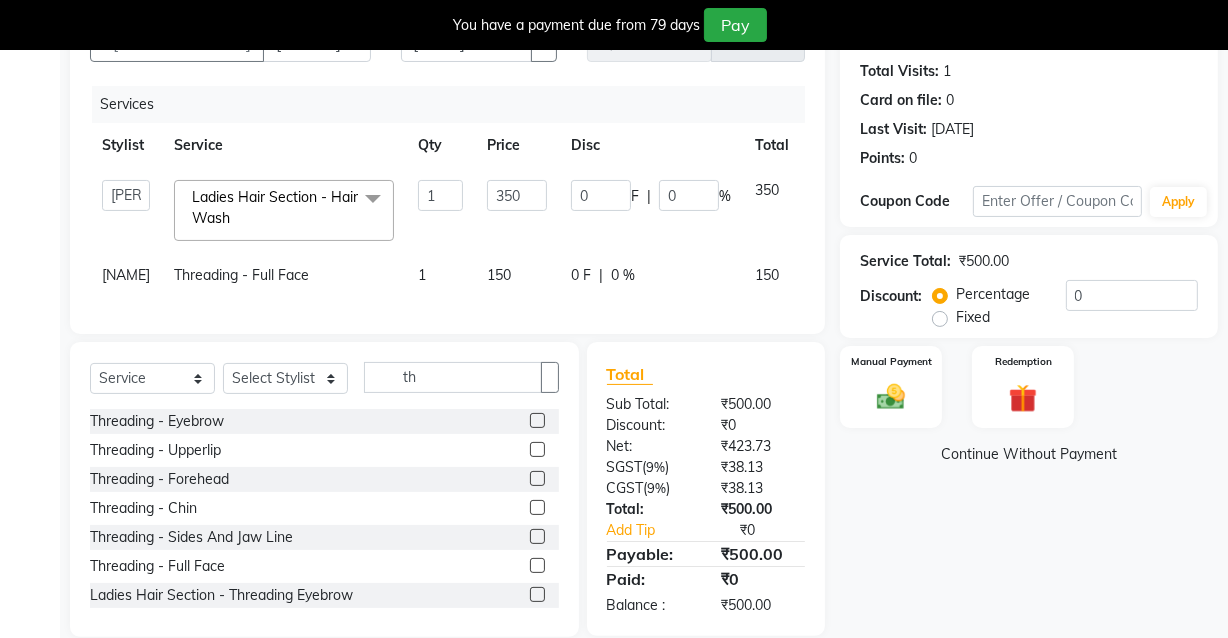 click on "150" at bounding box center (517, 210) 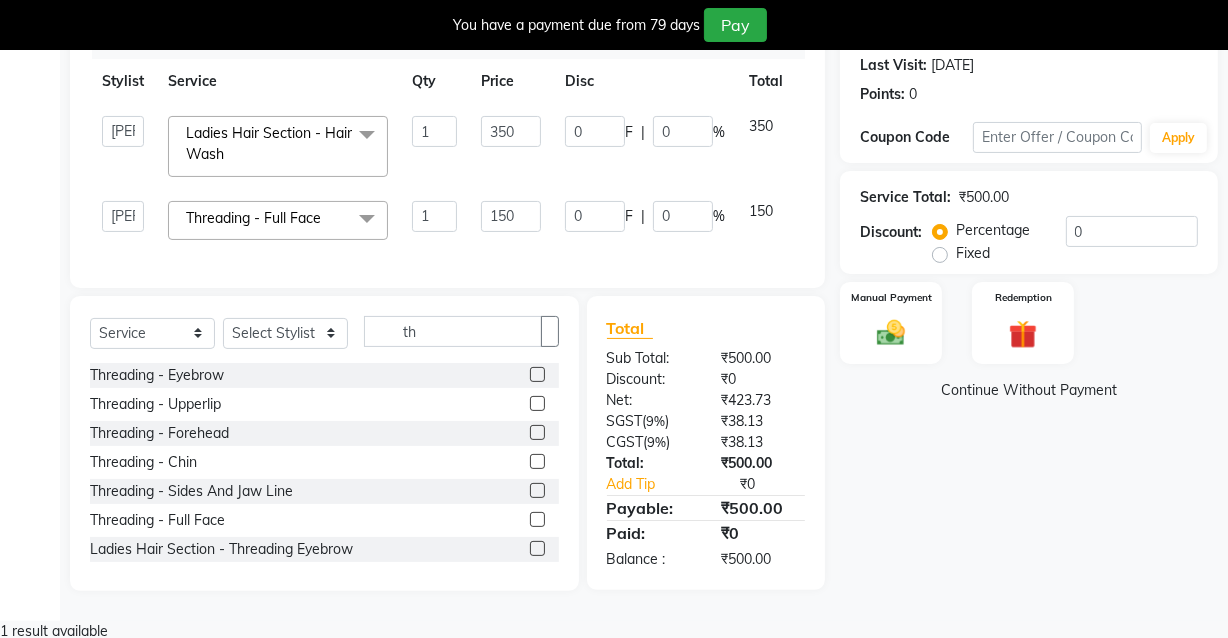 scroll, scrollTop: 285, scrollLeft: 0, axis: vertical 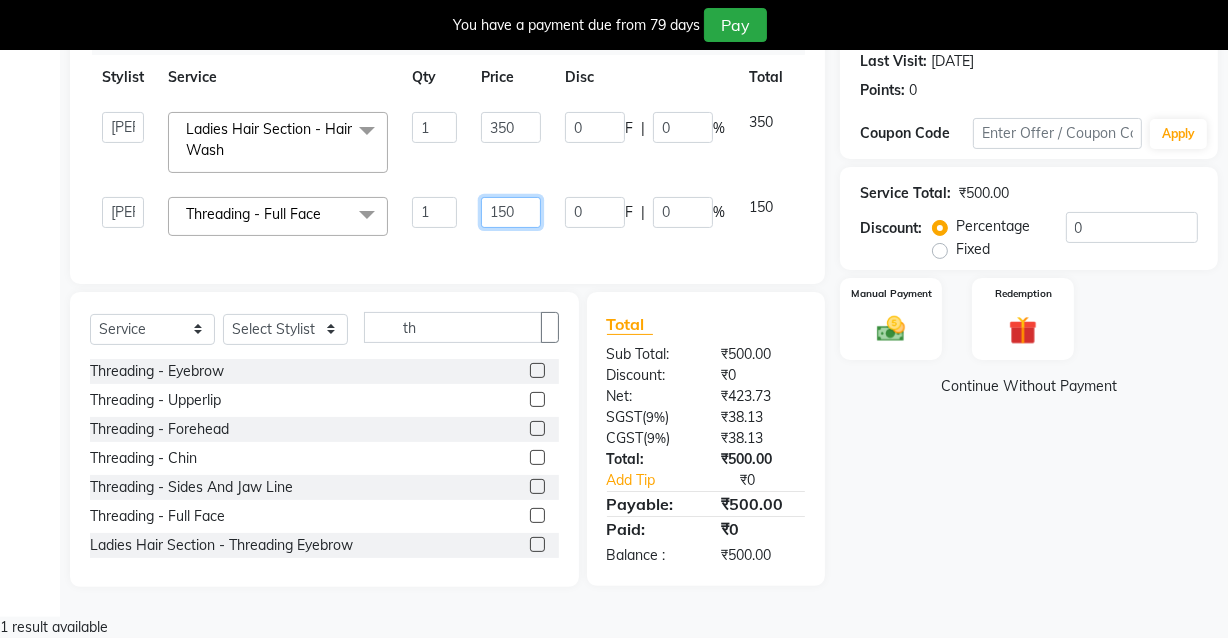 click on "150" at bounding box center [434, 127] 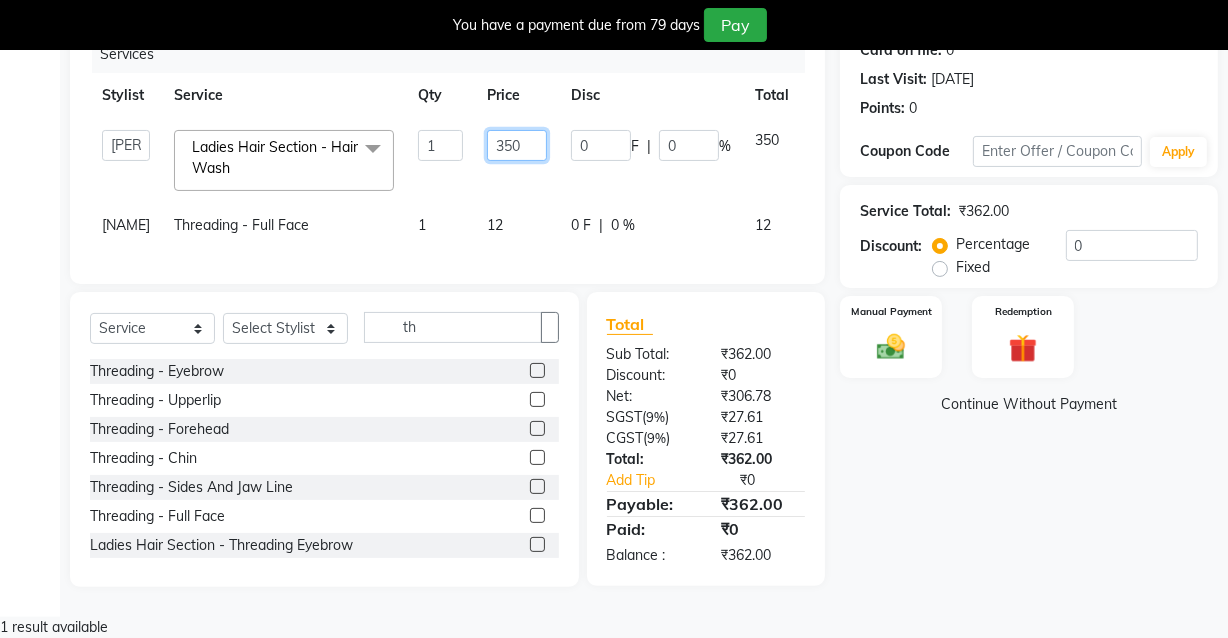 scroll, scrollTop: 275, scrollLeft: 0, axis: vertical 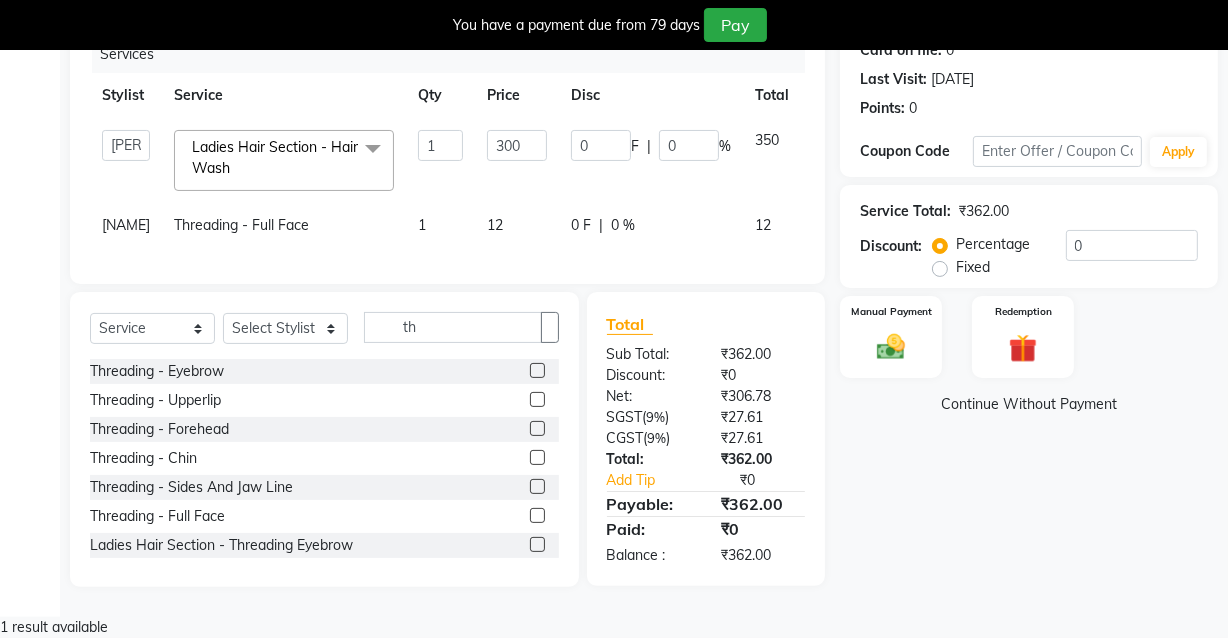 click on "[NAME] [SERVICE_NAME] [QUANTITY] [PERCENTAGE] [PERCENTAGE] [AMOUNT]" at bounding box center [478, 225] 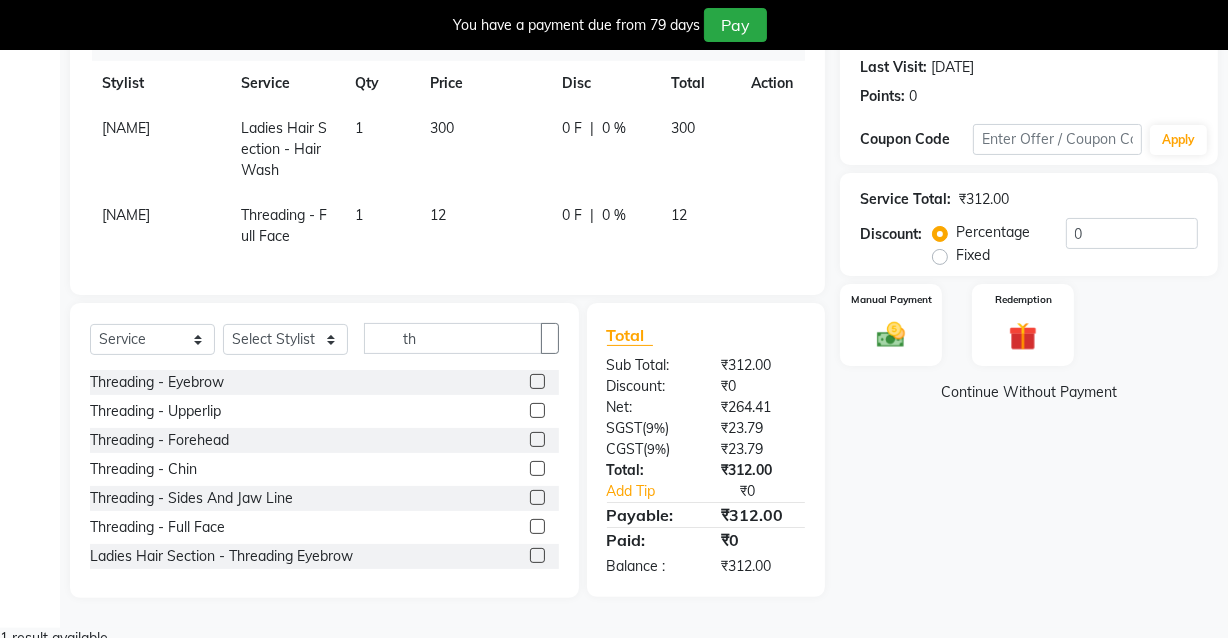 click on "12" at bounding box center [484, 149] 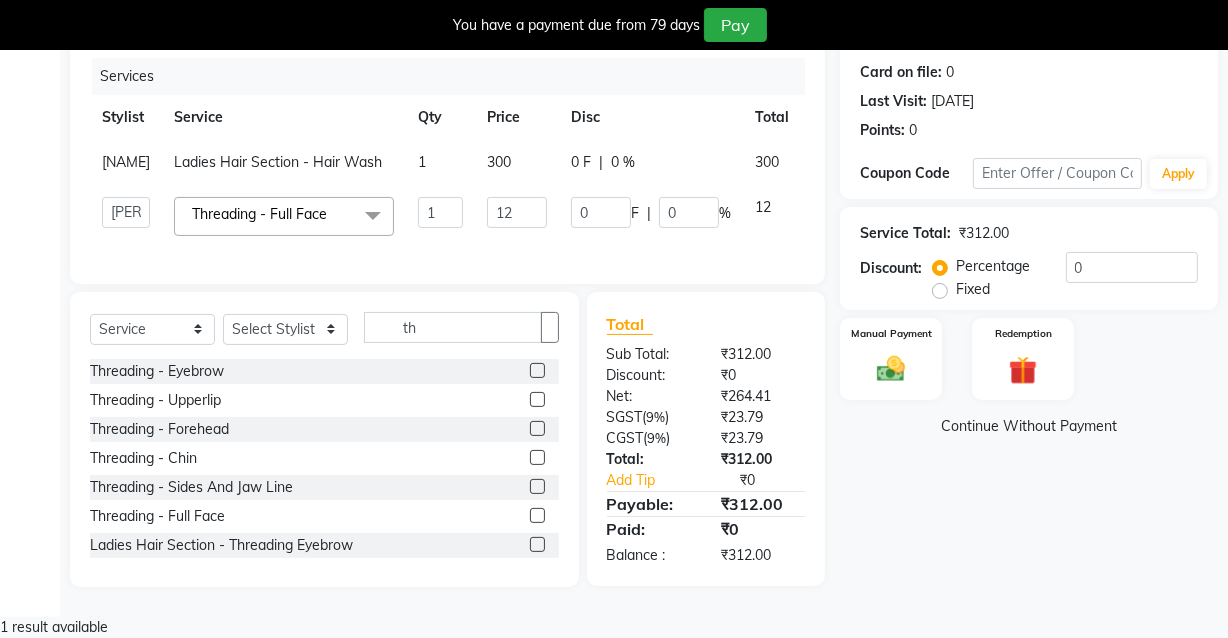 scroll, scrollTop: 267, scrollLeft: 0, axis: vertical 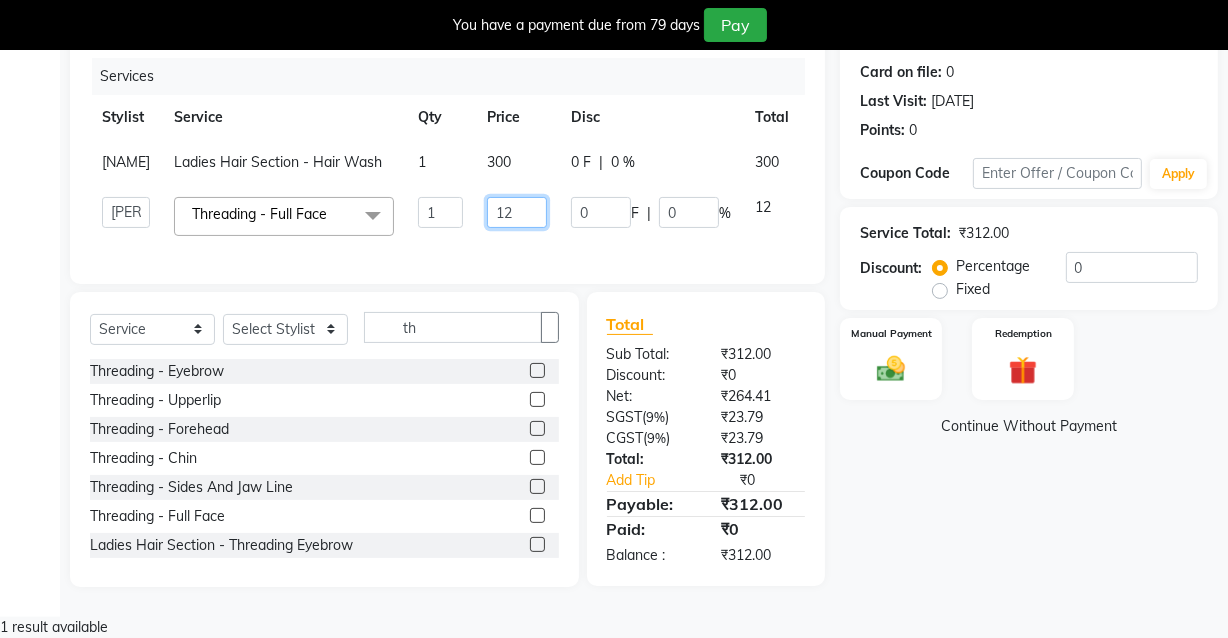 click on "12" at bounding box center (440, 212) 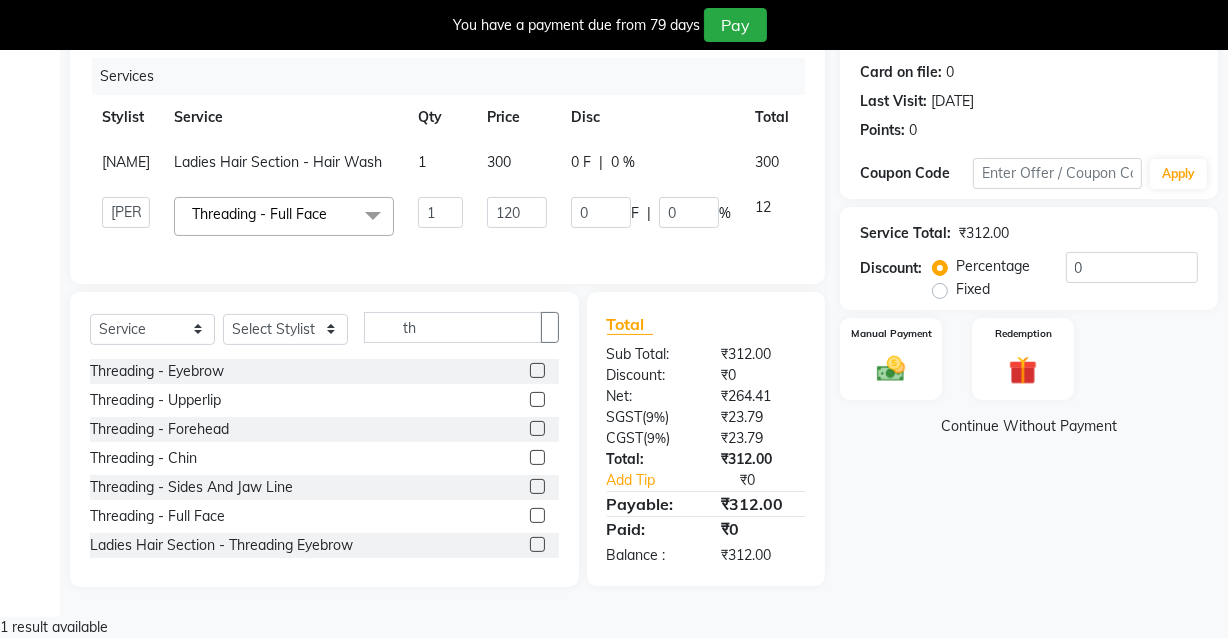click on "0 F | 0 %" at bounding box center (651, 162) 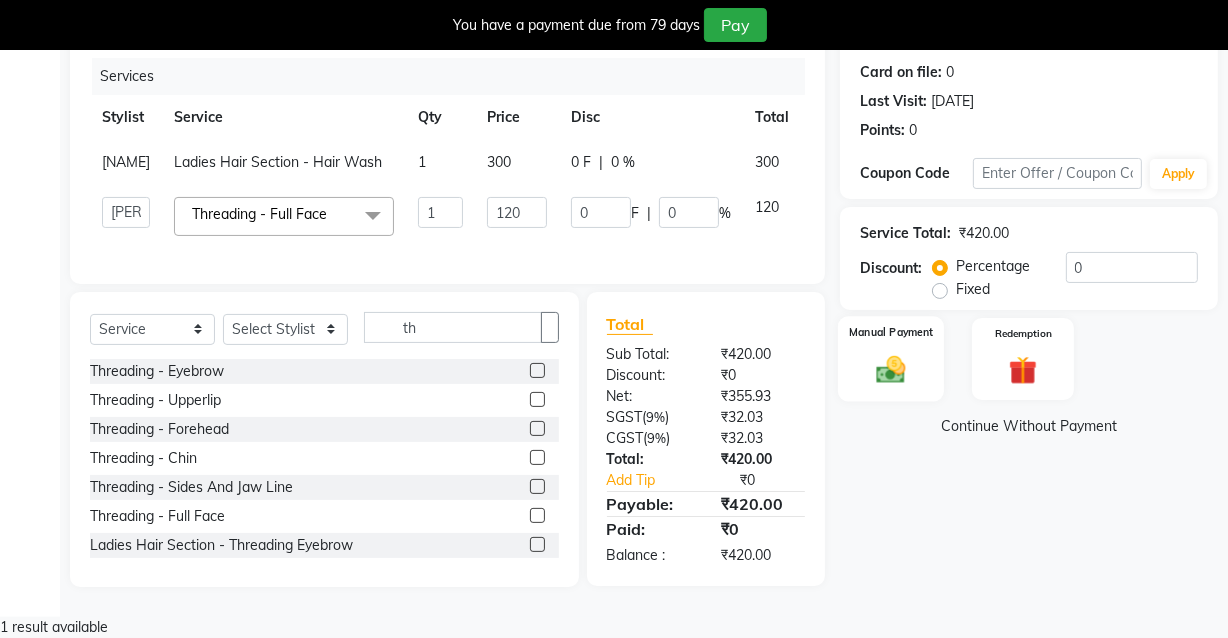 click at bounding box center [891, 369] 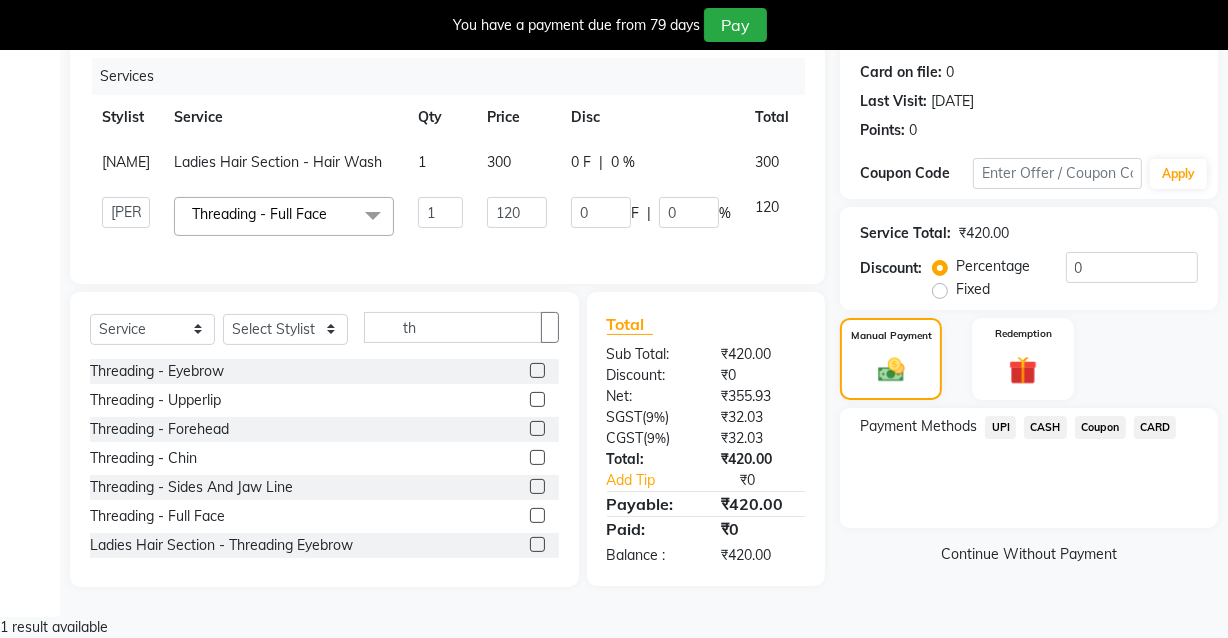 click on "UPI" at bounding box center (1000, 427) 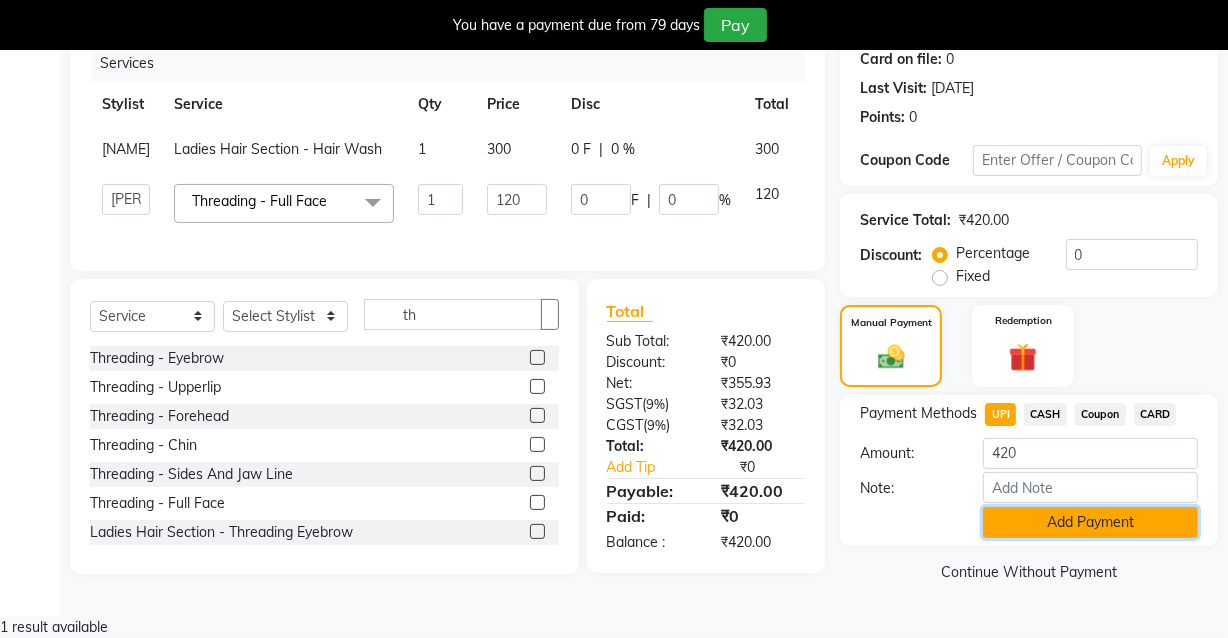 click on "Add Payment" at bounding box center (1090, 522) 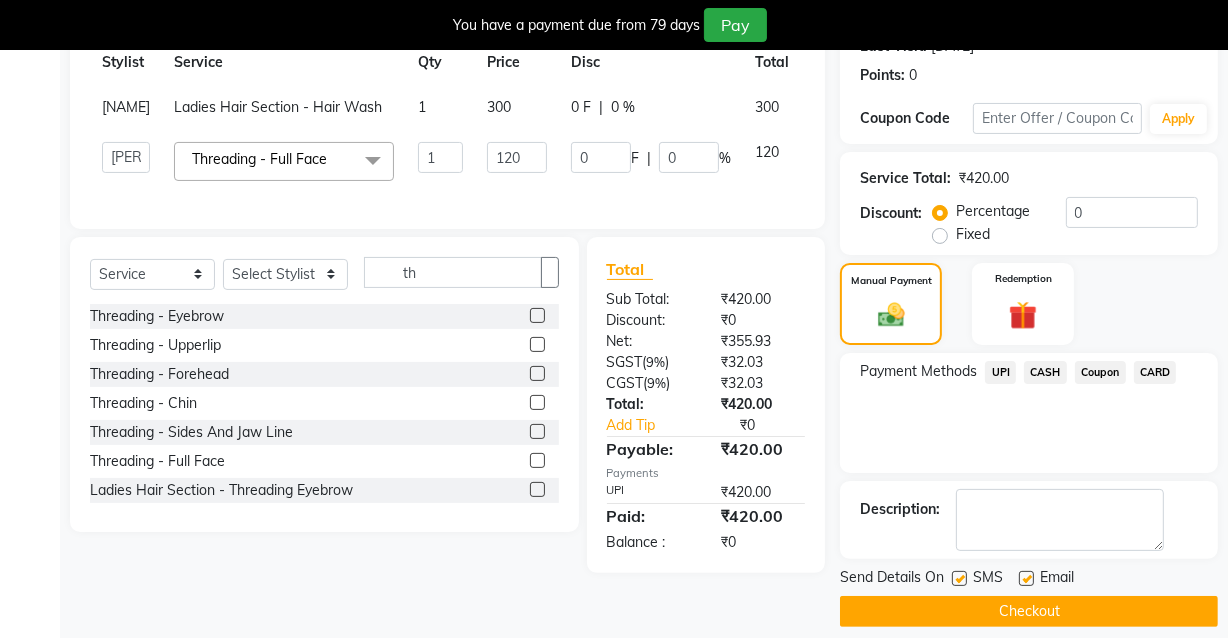 scroll, scrollTop: 320, scrollLeft: 0, axis: vertical 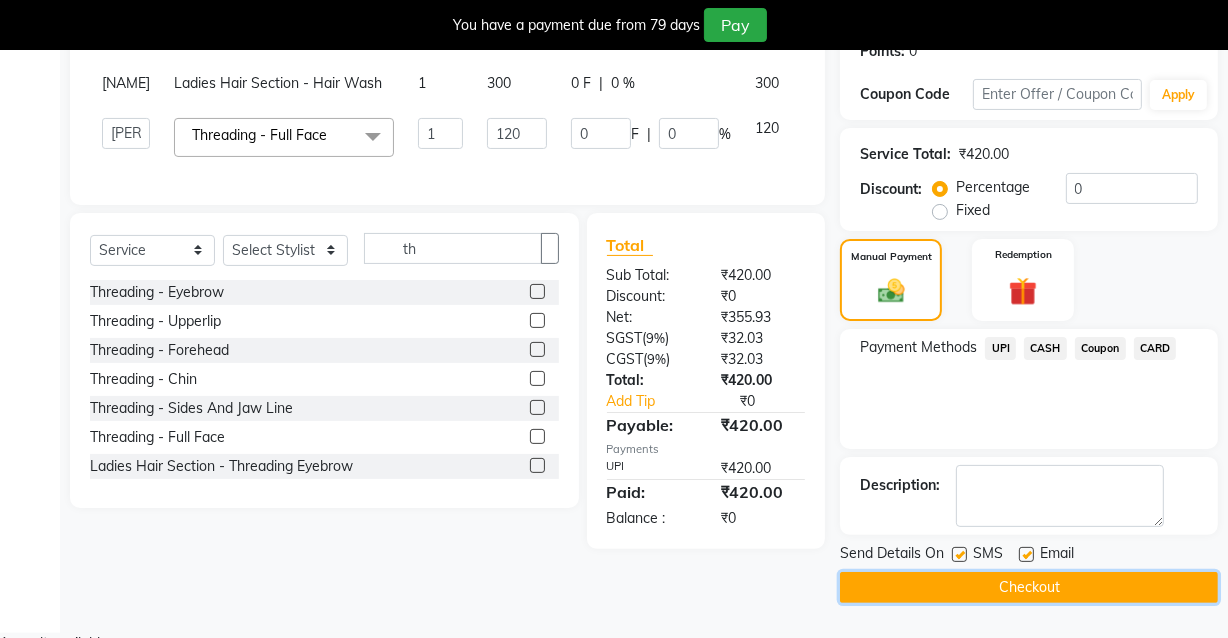 click on "Checkout" at bounding box center [1029, 587] 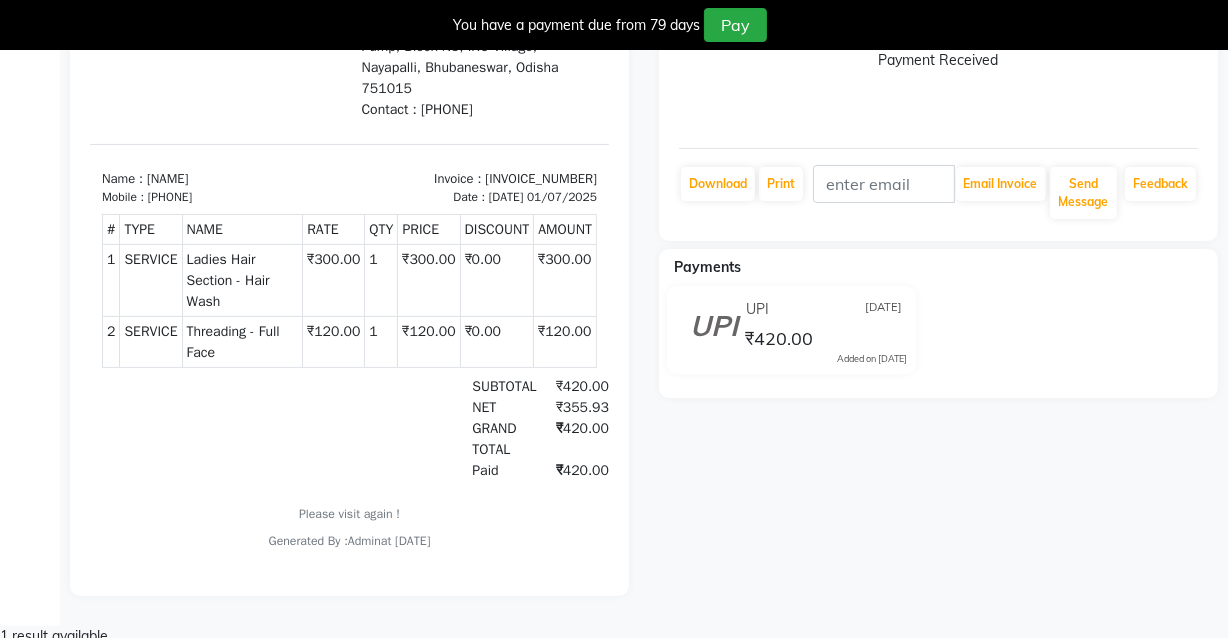 scroll, scrollTop: 0, scrollLeft: 0, axis: both 